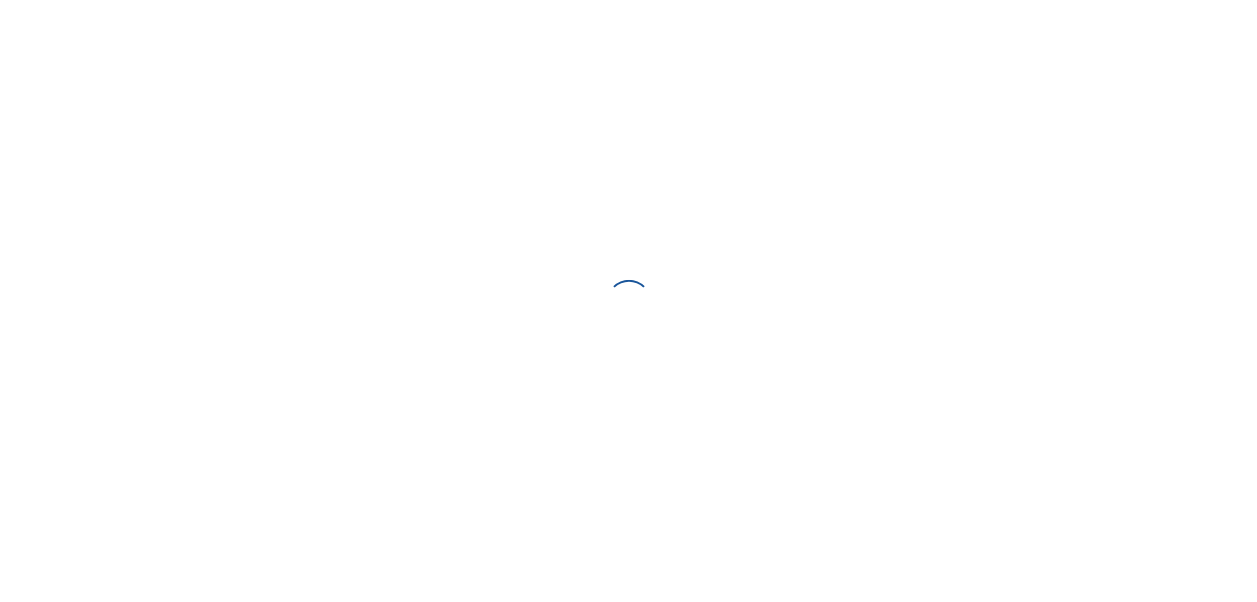 scroll, scrollTop: 0, scrollLeft: 0, axis: both 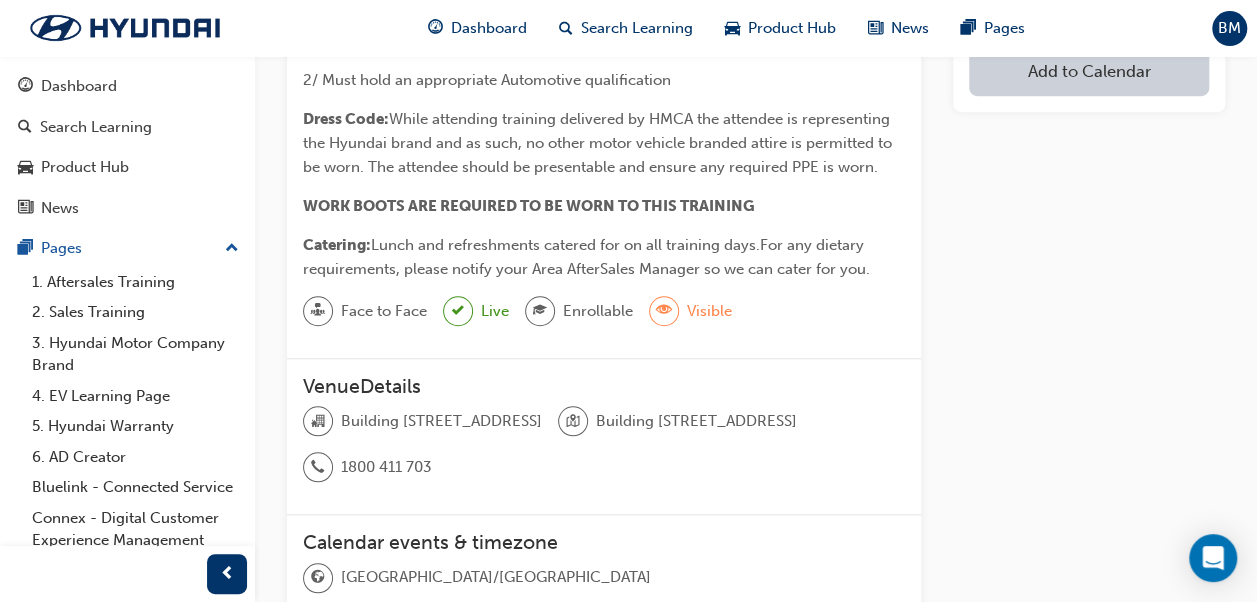 click at bounding box center (458, 311) 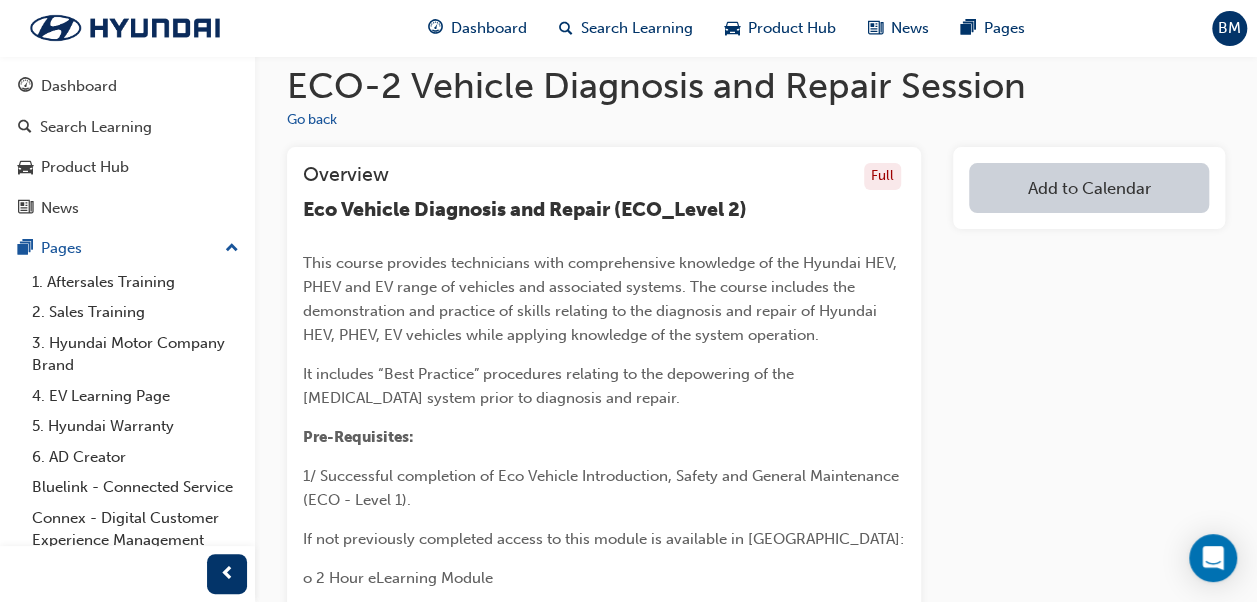 scroll, scrollTop: 0, scrollLeft: 0, axis: both 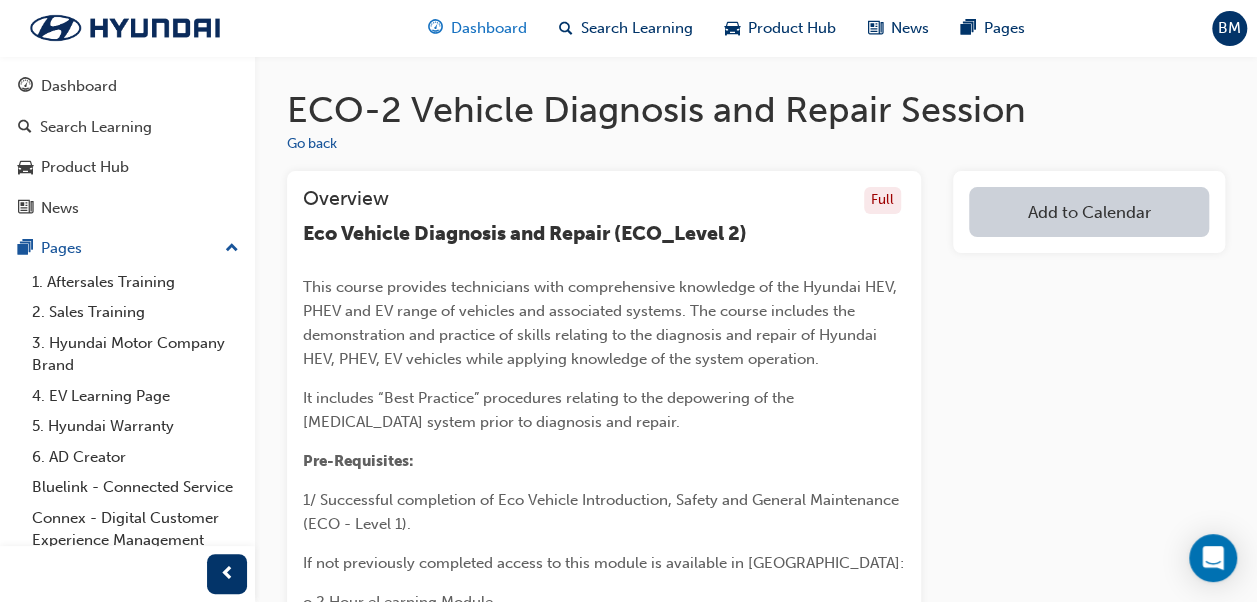click on "Dashboard" at bounding box center (489, 28) 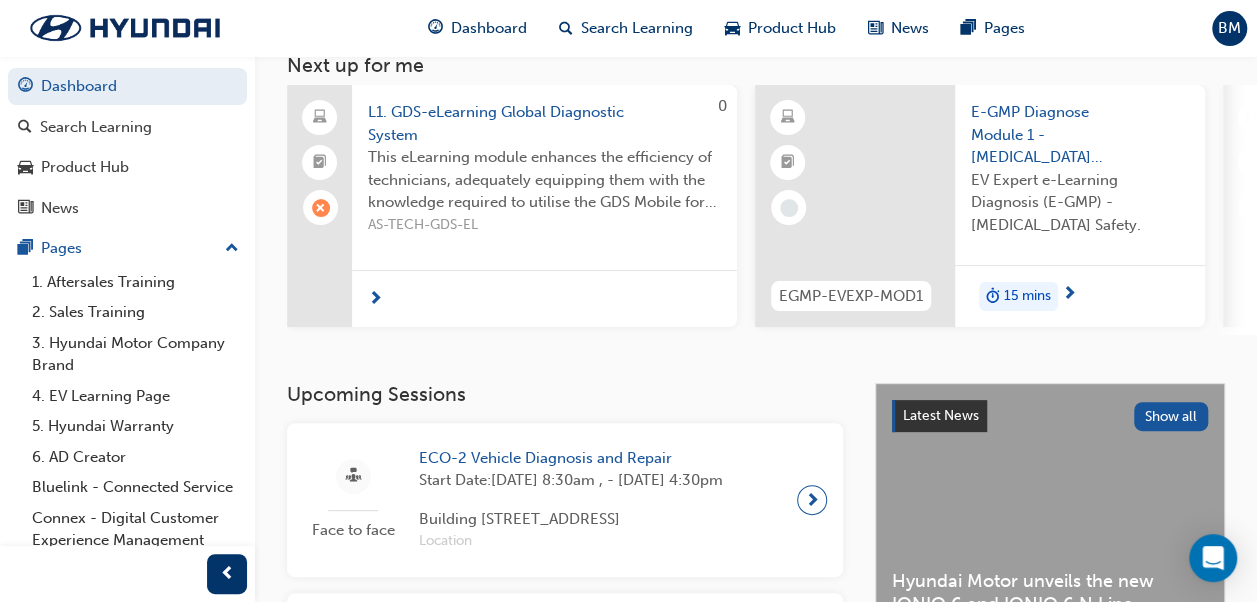 scroll, scrollTop: 200, scrollLeft: 0, axis: vertical 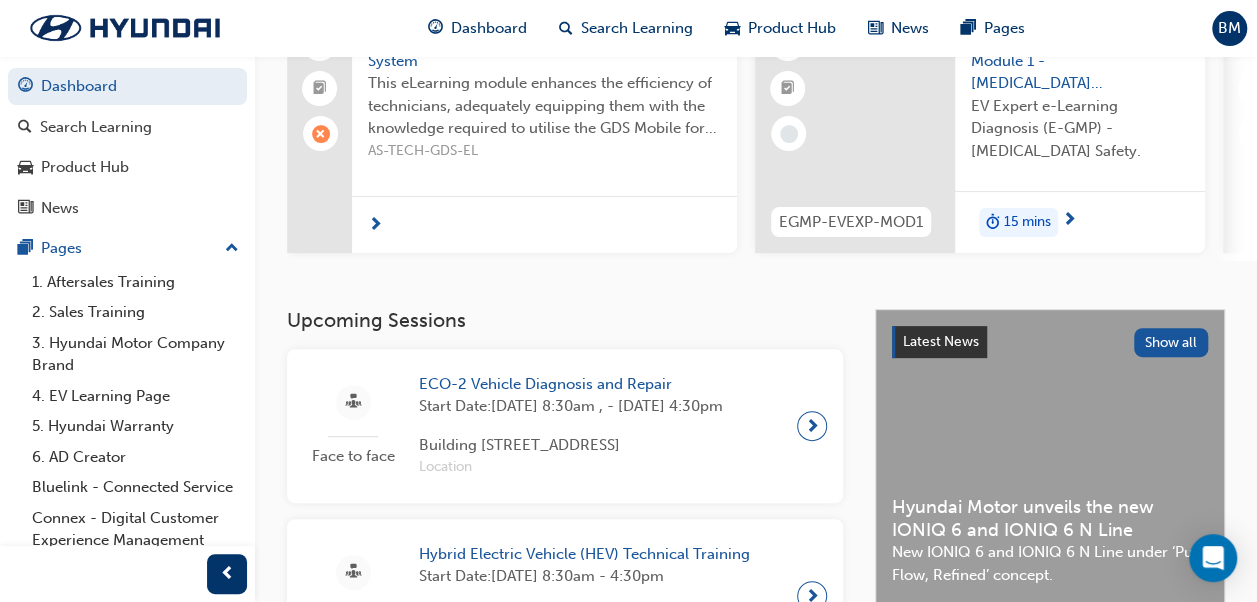 click on "Start Date:  [DATE] 8:30am , - [DATE] 4:30pm" at bounding box center [571, 406] 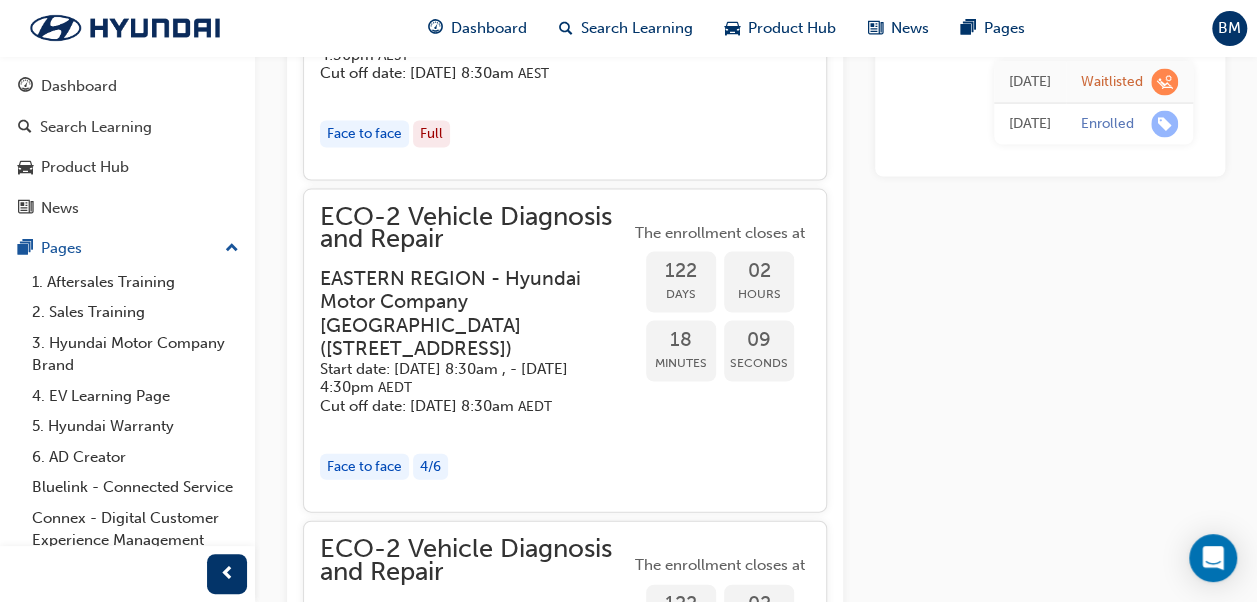 scroll, scrollTop: 5828, scrollLeft: 0, axis: vertical 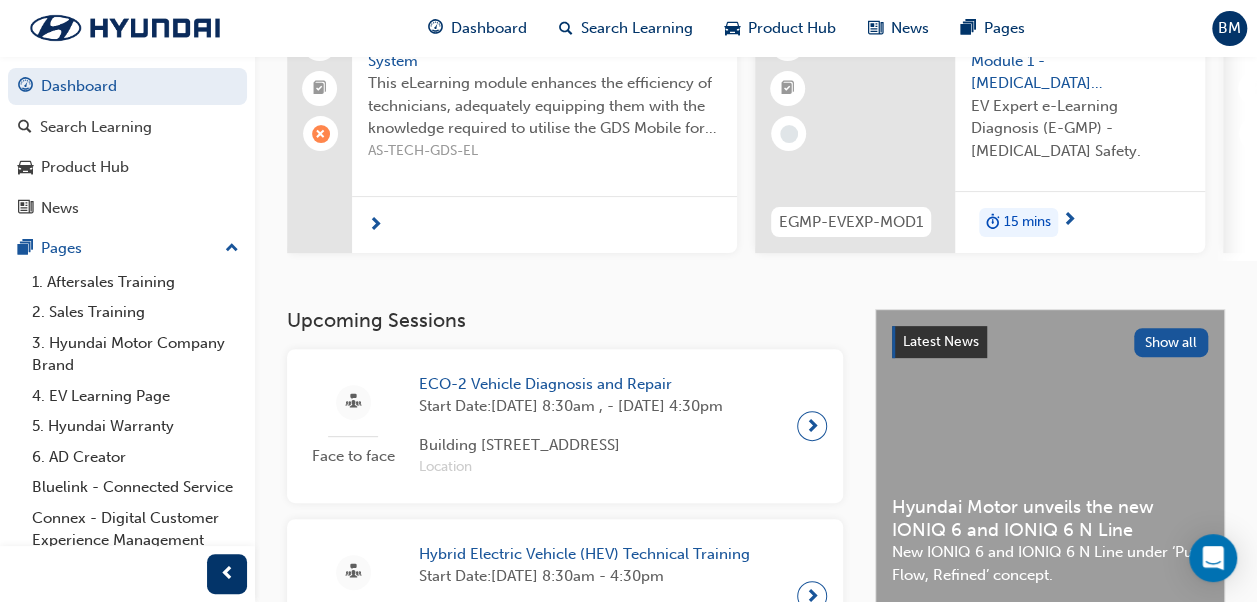 click on "E-GMP Diagnose Module 1 - [MEDICAL_DATA] Safety EV Expert e-Learning Diagnosis (E-GMP) - [MEDICAL_DATA] Safety." at bounding box center (1080, 101) 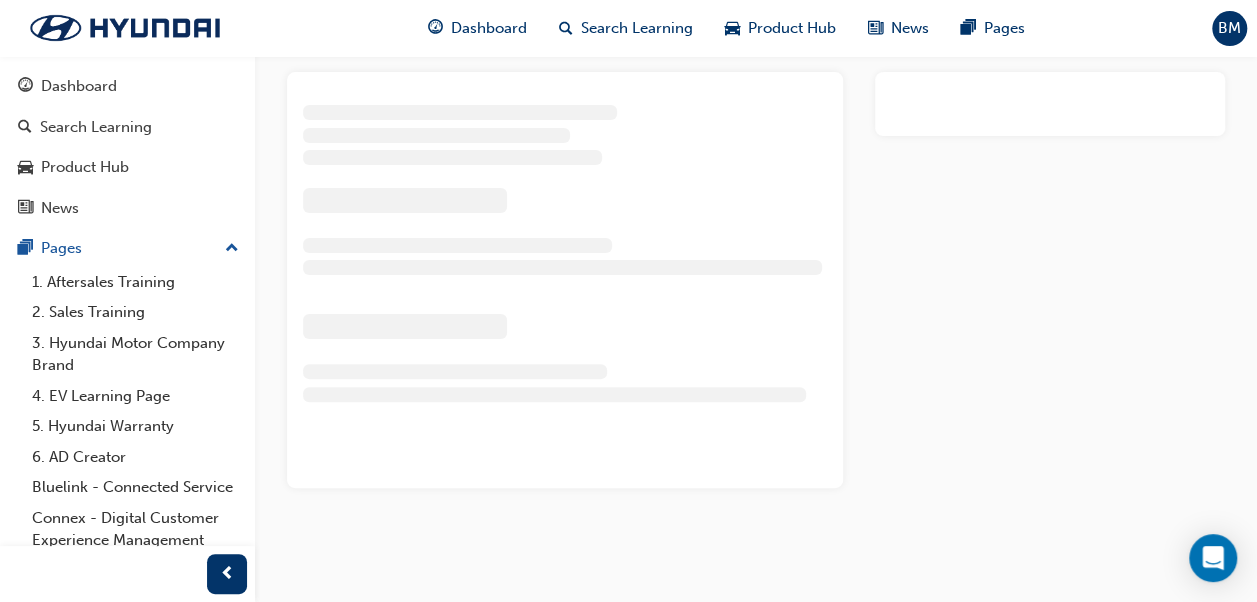 scroll, scrollTop: 0, scrollLeft: 0, axis: both 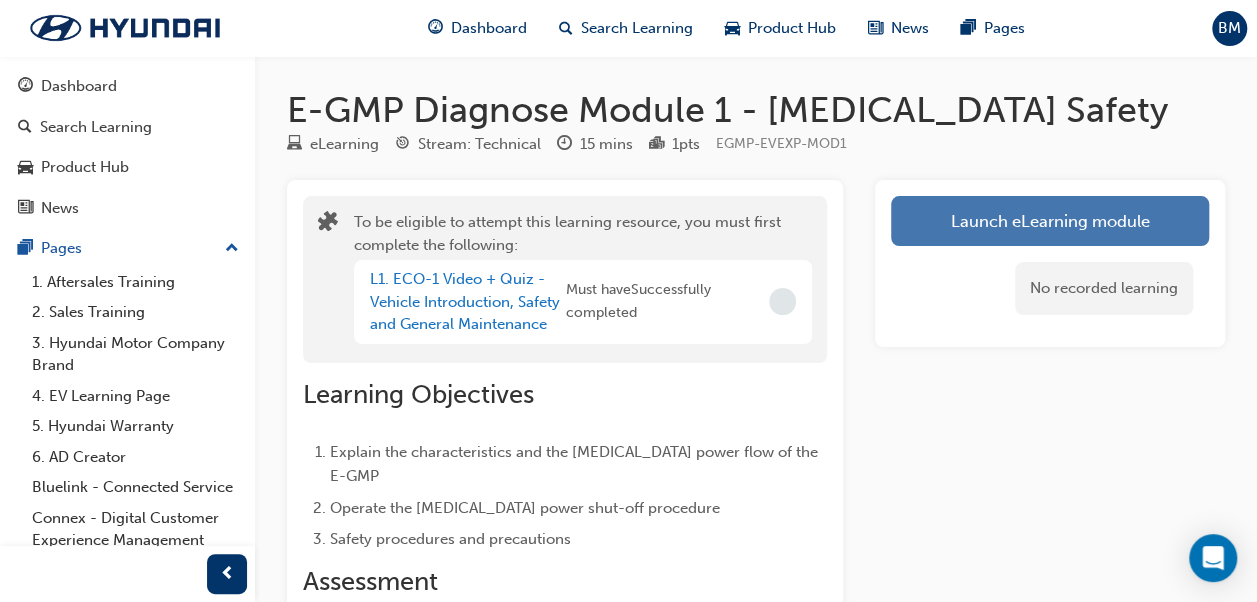 click on "Launch eLearning module" at bounding box center [1050, 221] 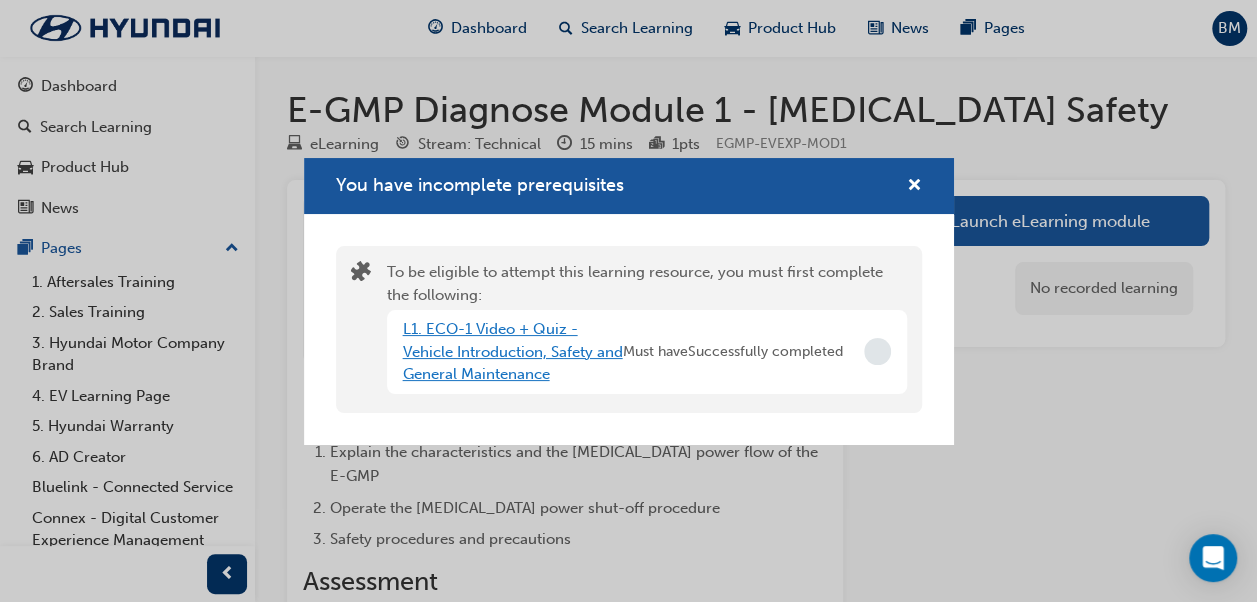click on "L1. ECO-1 Video + Quiz - Vehicle Introduction, Safety and General Maintenance" at bounding box center [513, 351] 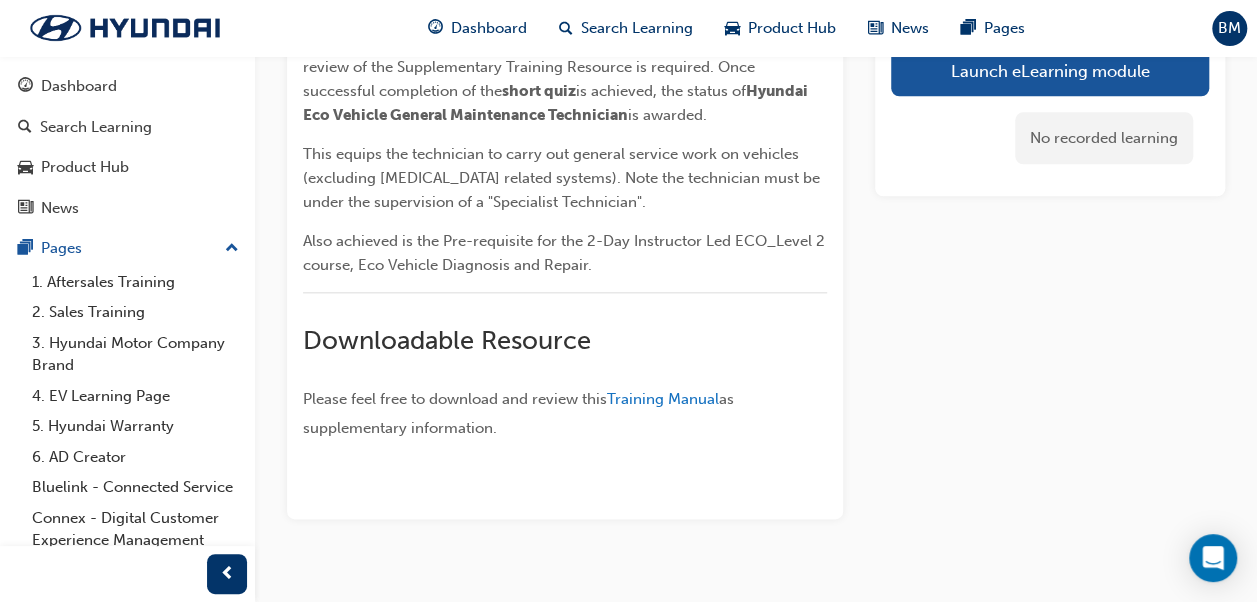 scroll, scrollTop: 1000, scrollLeft: 0, axis: vertical 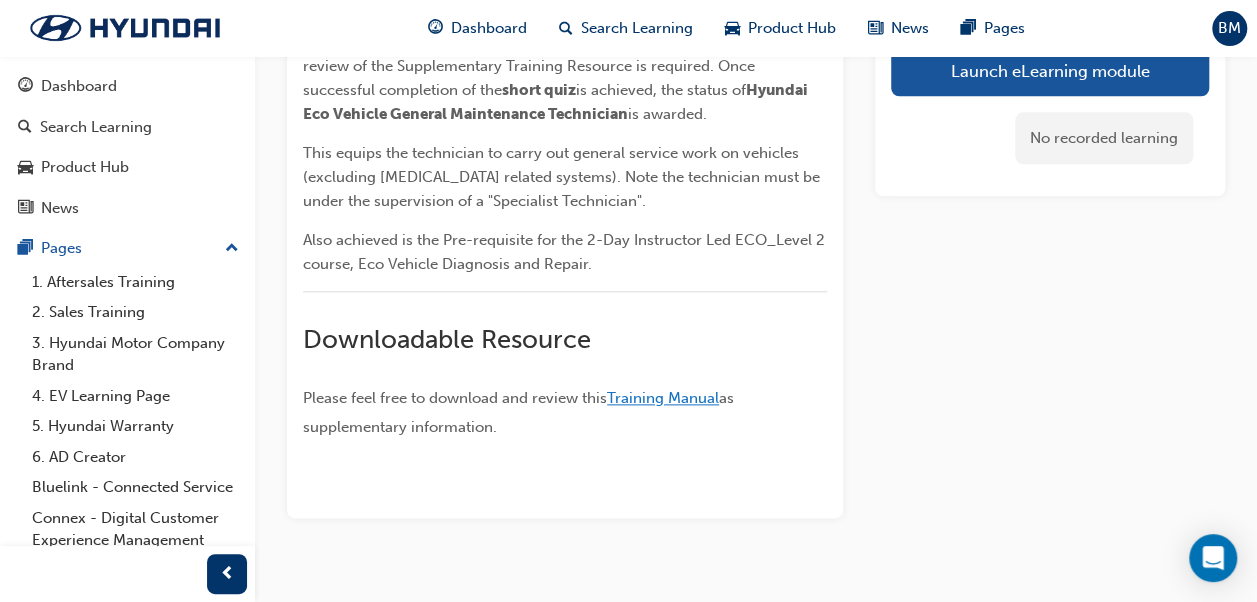 click on "Training Manual" at bounding box center (663, 398) 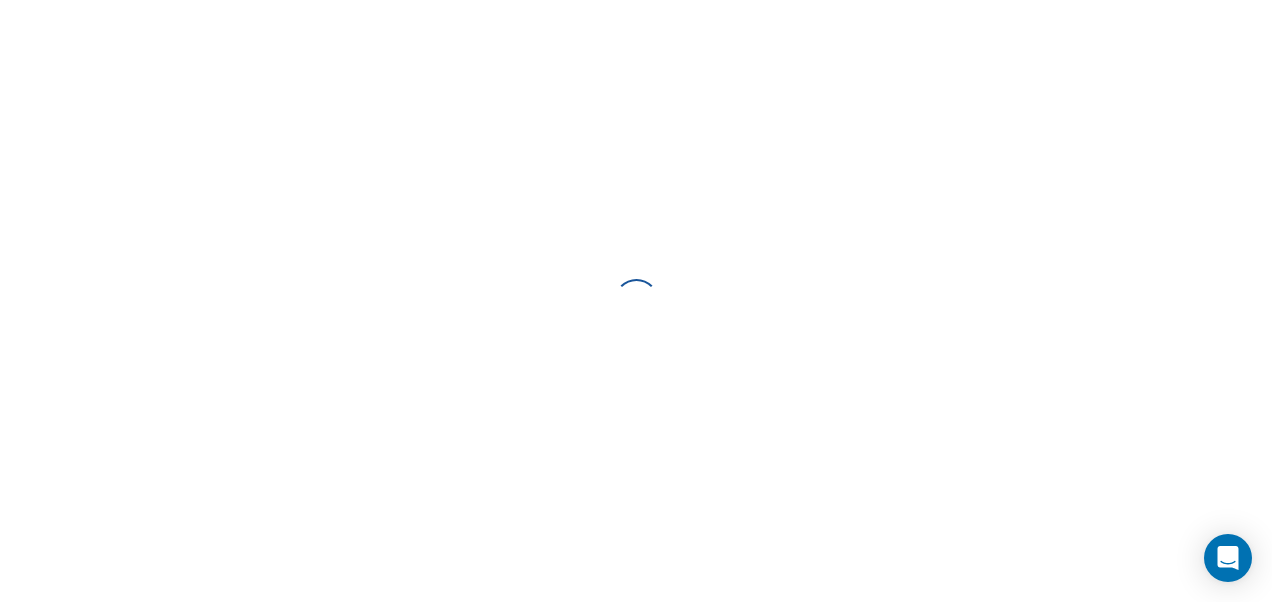 scroll, scrollTop: 0, scrollLeft: 0, axis: both 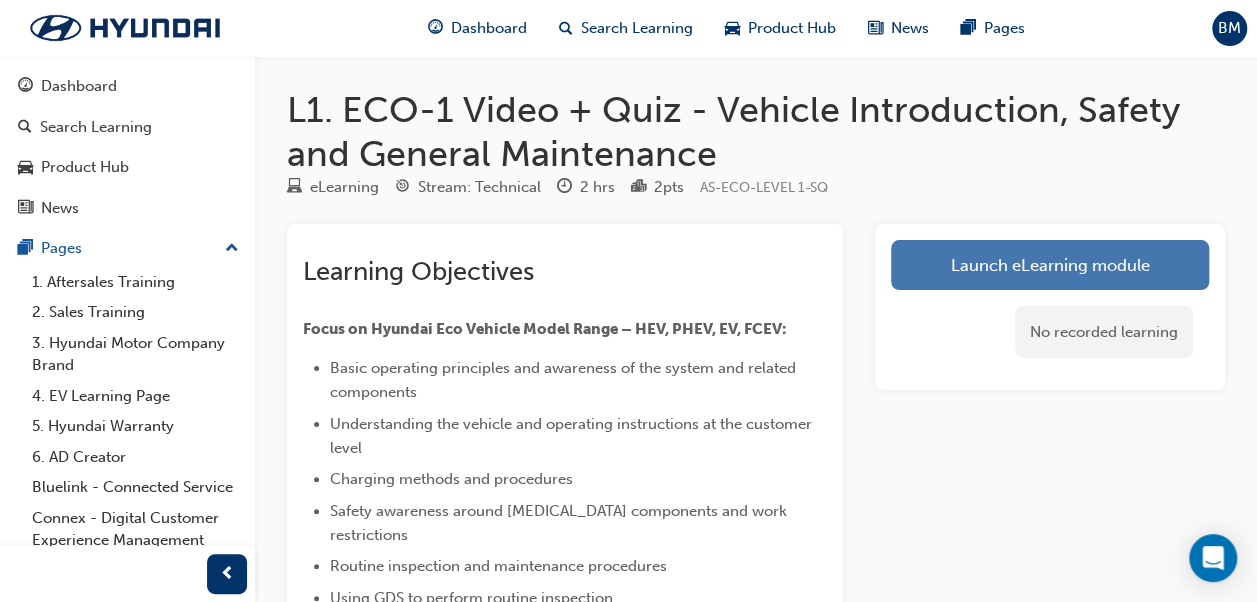 click on "Launch eLearning module" at bounding box center (1050, 265) 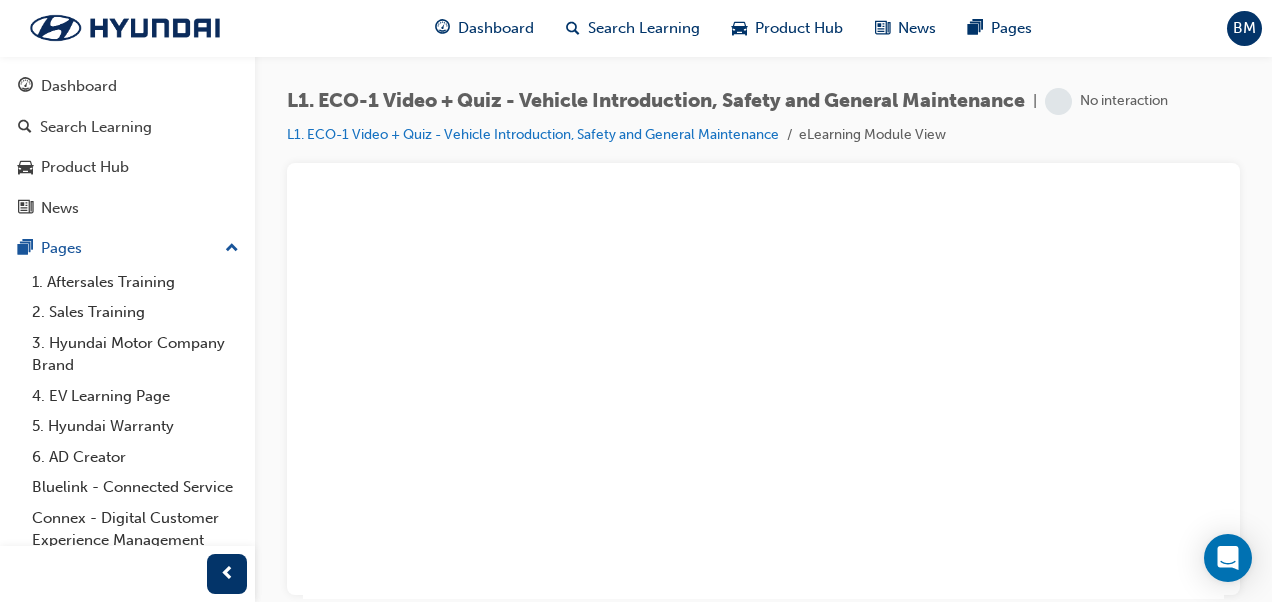 scroll, scrollTop: 0, scrollLeft: 0, axis: both 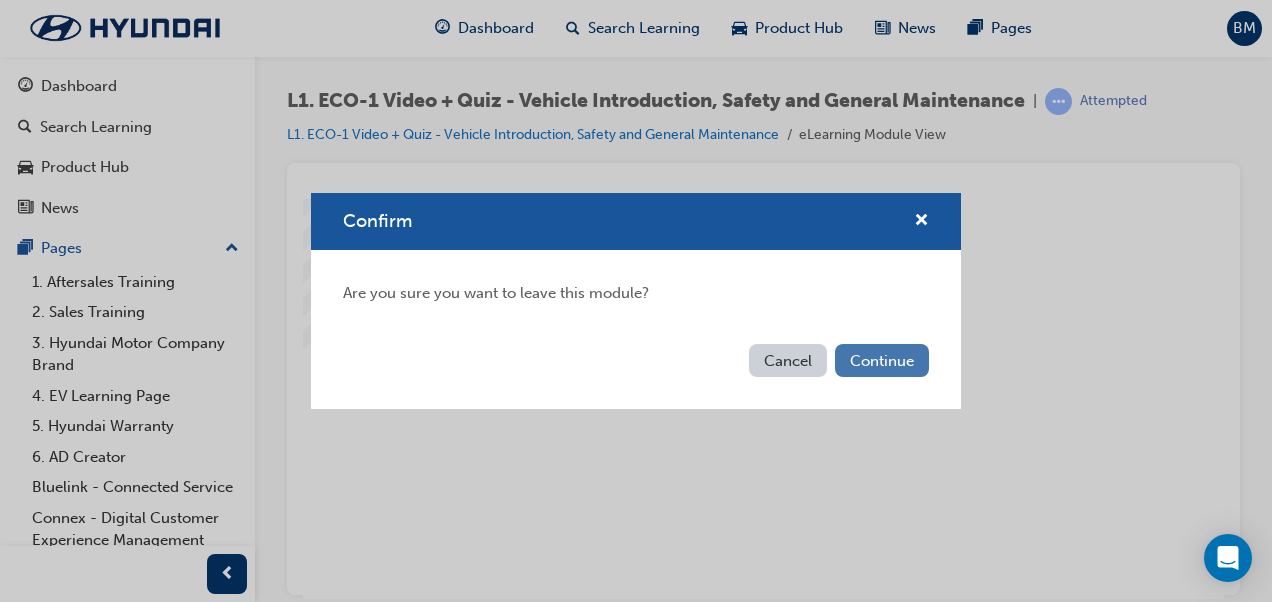 click on "Continue" at bounding box center [882, 360] 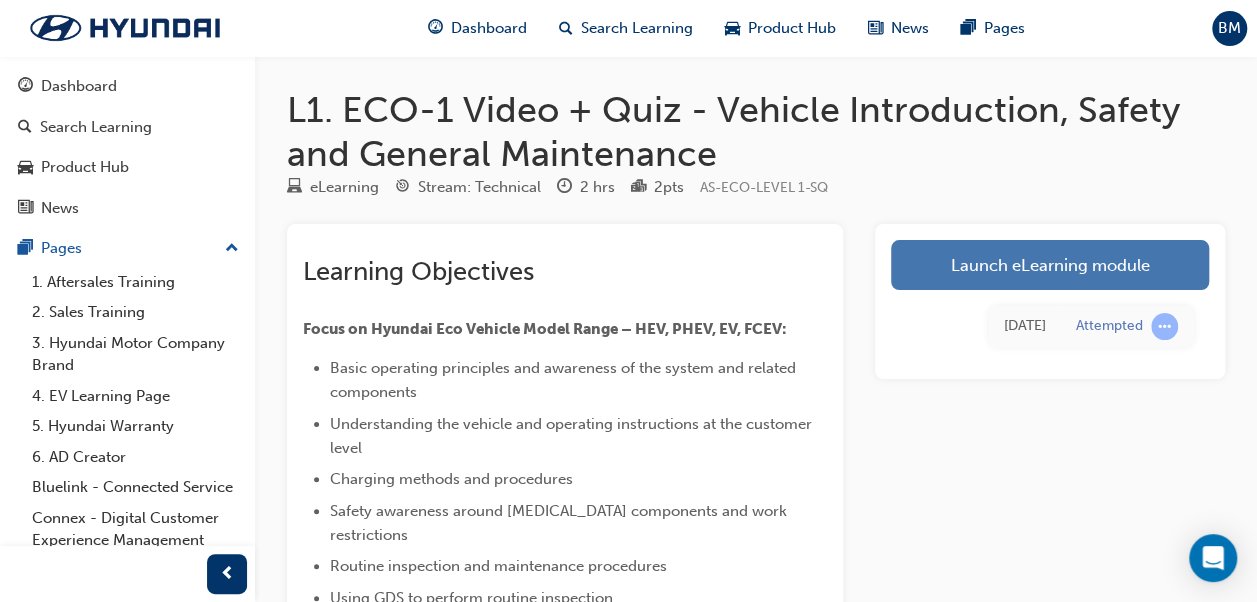 click on "Launch eLearning module" at bounding box center (1050, 265) 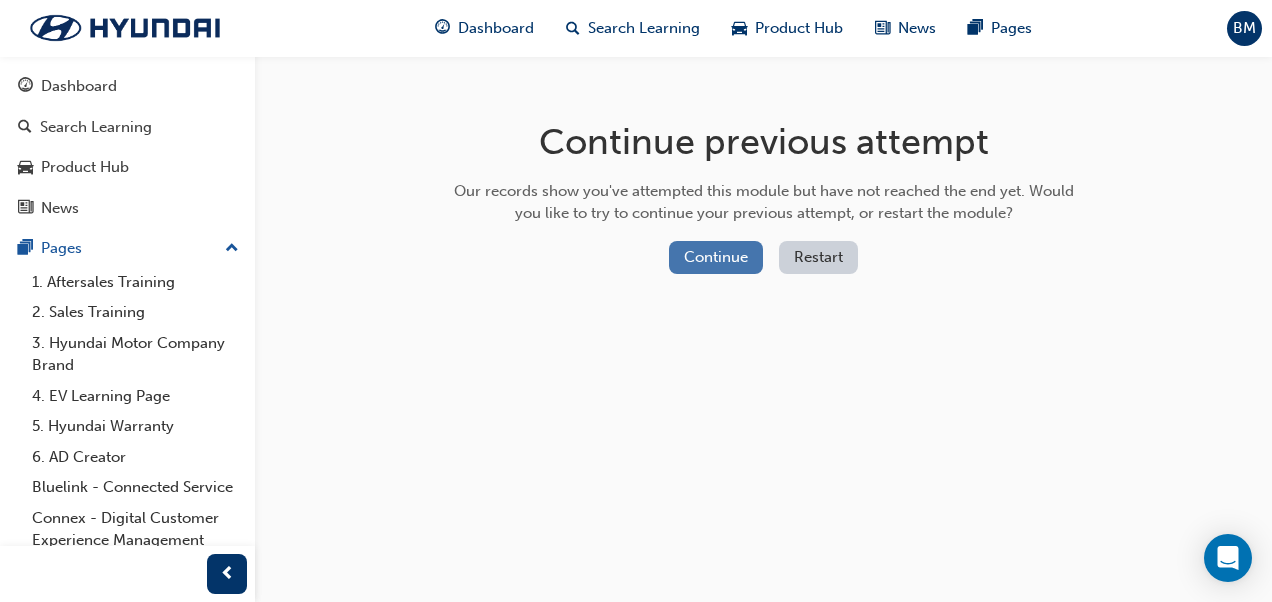 click on "Continue" at bounding box center (716, 257) 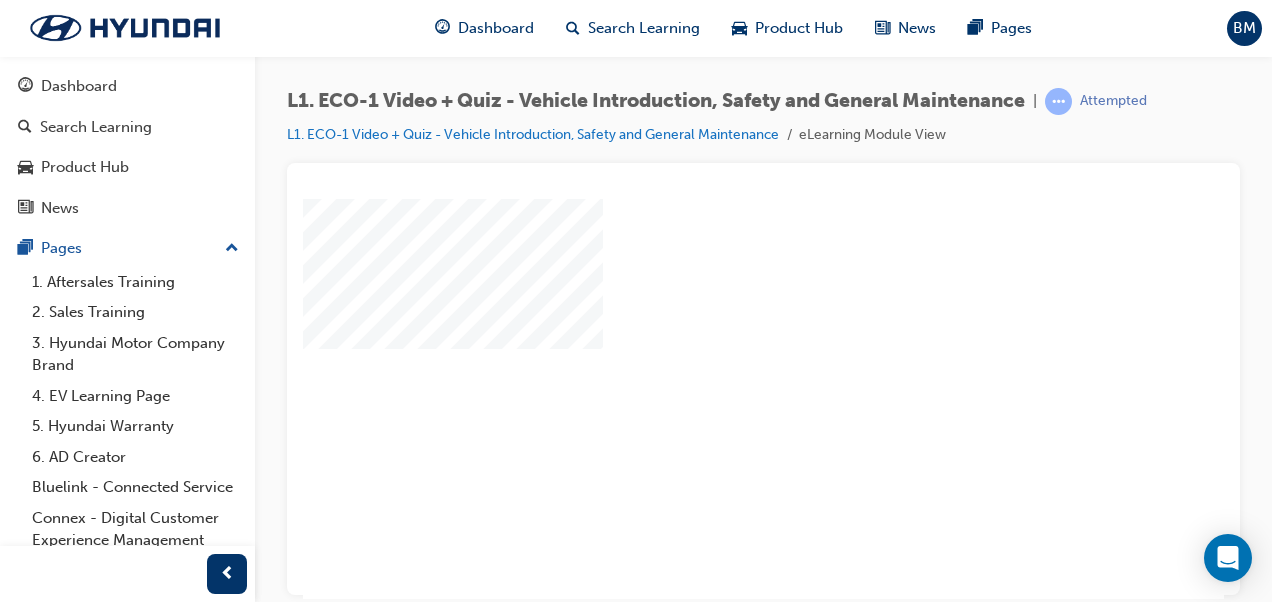 scroll, scrollTop: 0, scrollLeft: 0, axis: both 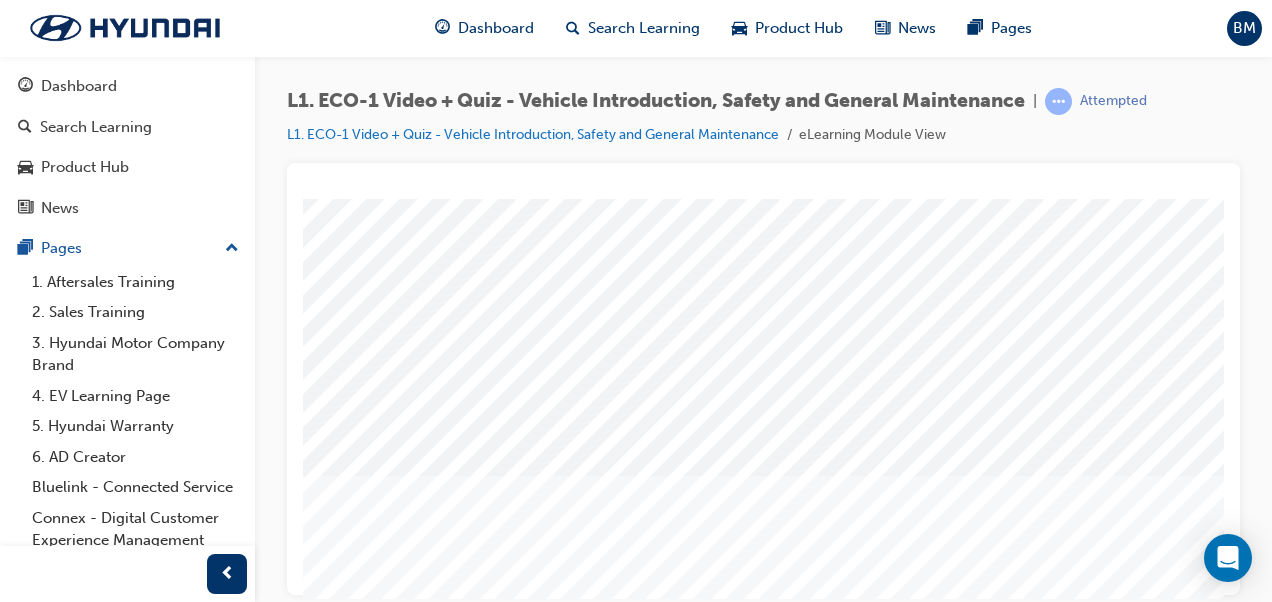 click at bounding box center [373, 2171] 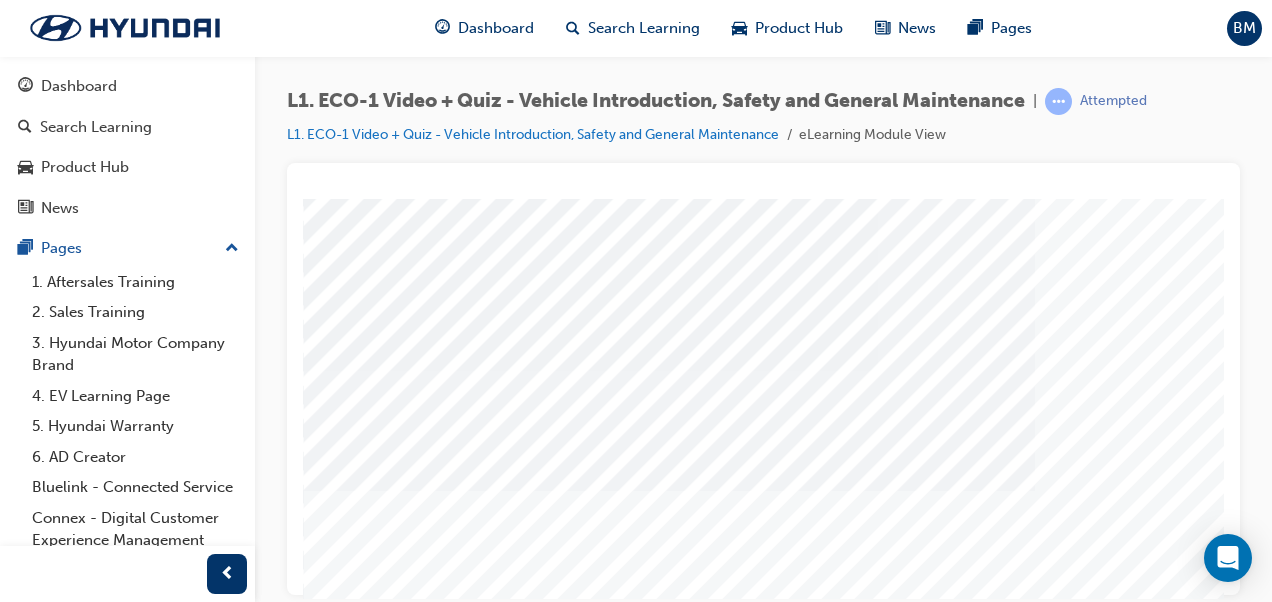 scroll, scrollTop: 165, scrollLeft: 0, axis: vertical 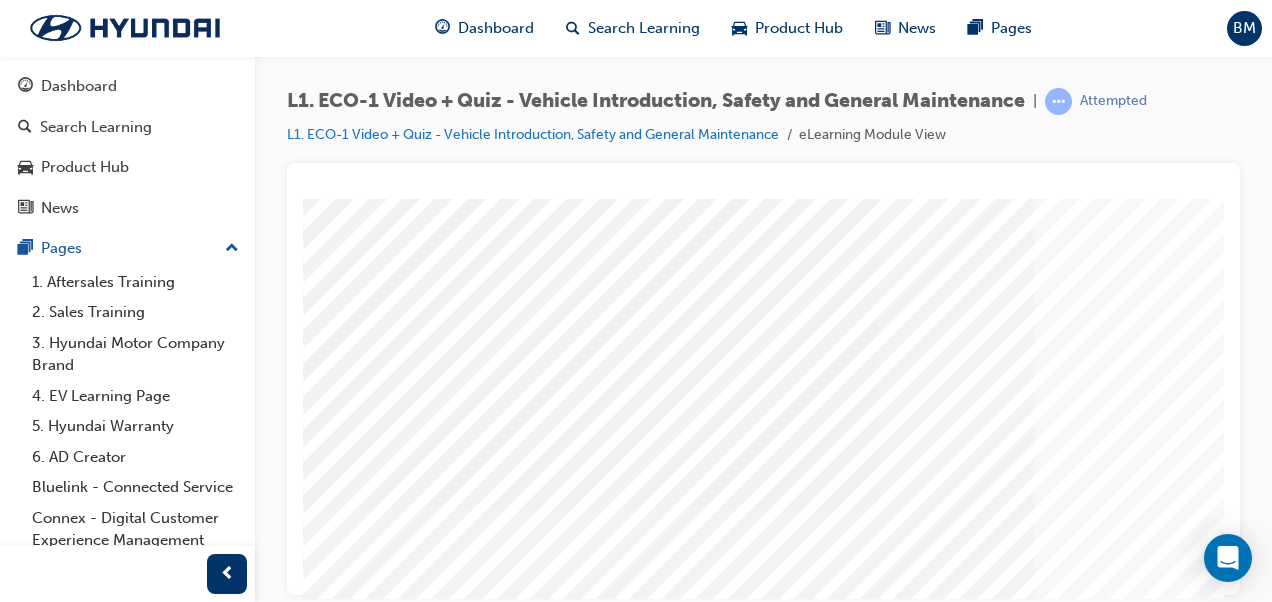 click at bounding box center (669, 1682) 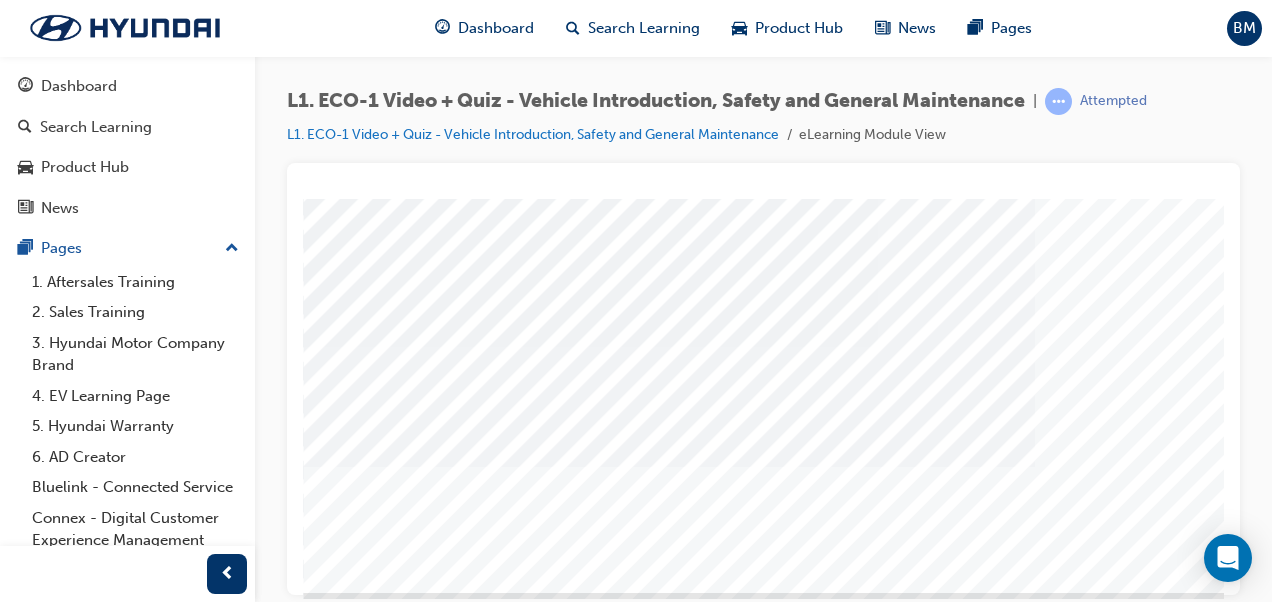 scroll, scrollTop: 365, scrollLeft: 0, axis: vertical 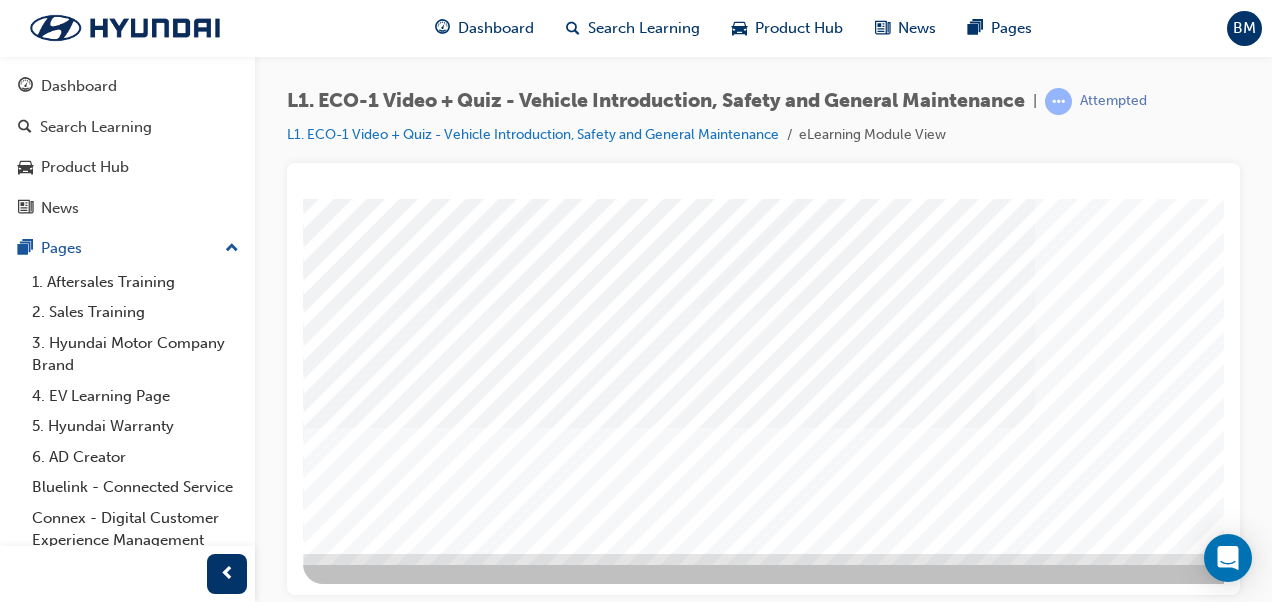 click at bounding box center (373, 1162) 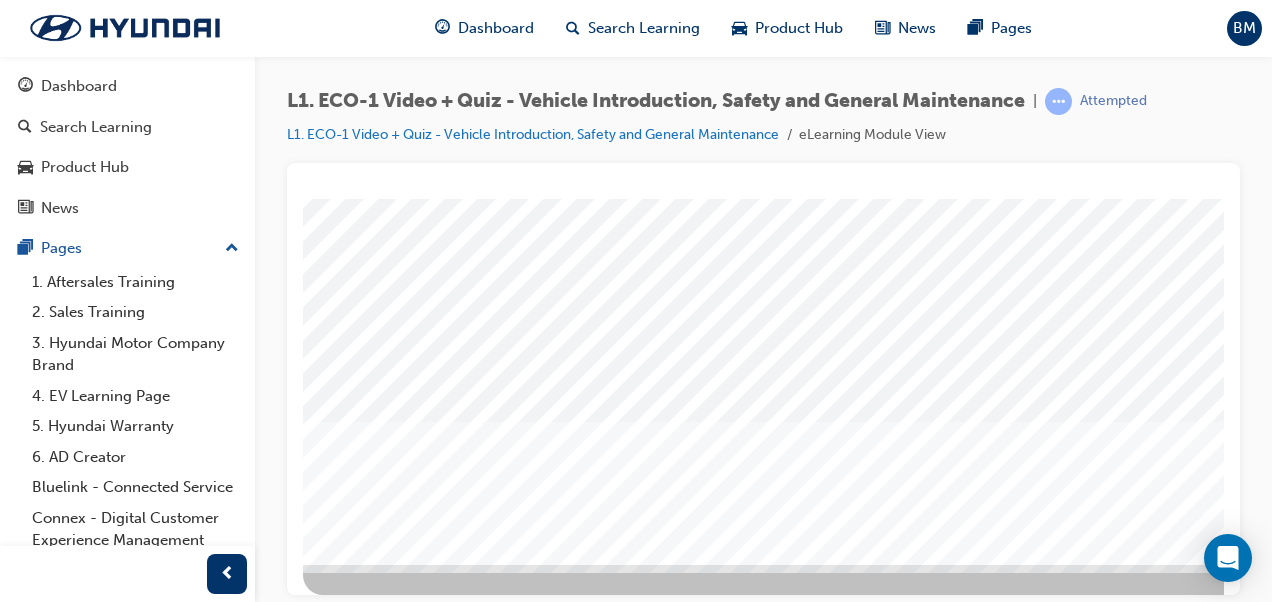 scroll, scrollTop: 365, scrollLeft: 0, axis: vertical 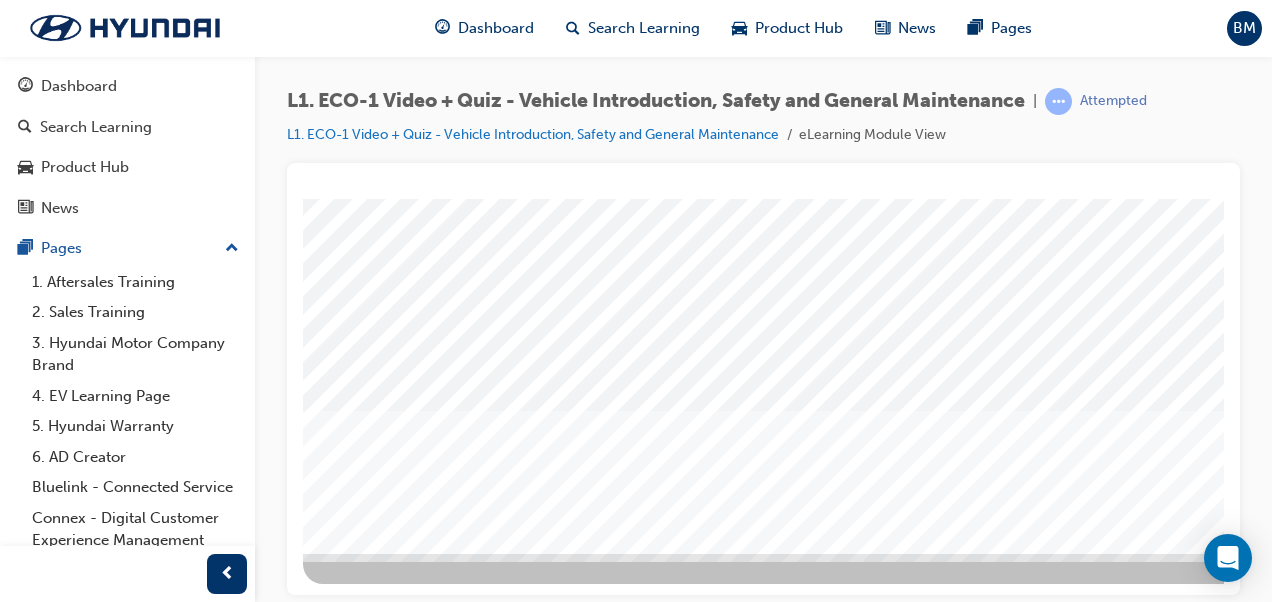 click at bounding box center (373, 2106) 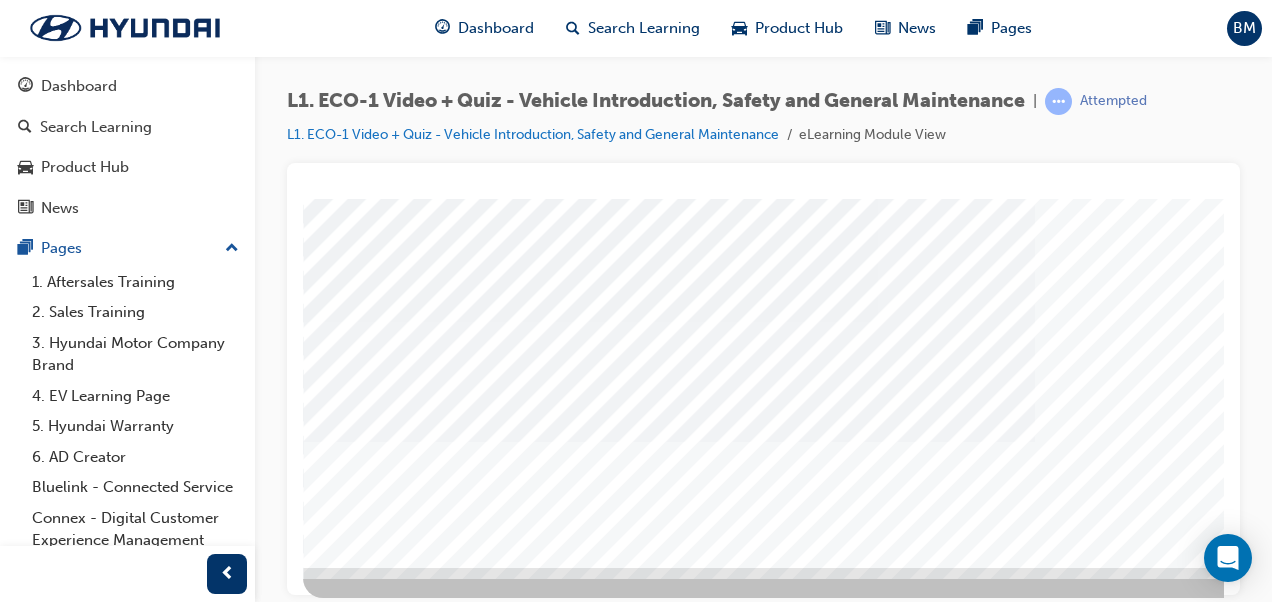 scroll, scrollTop: 365, scrollLeft: 0, axis: vertical 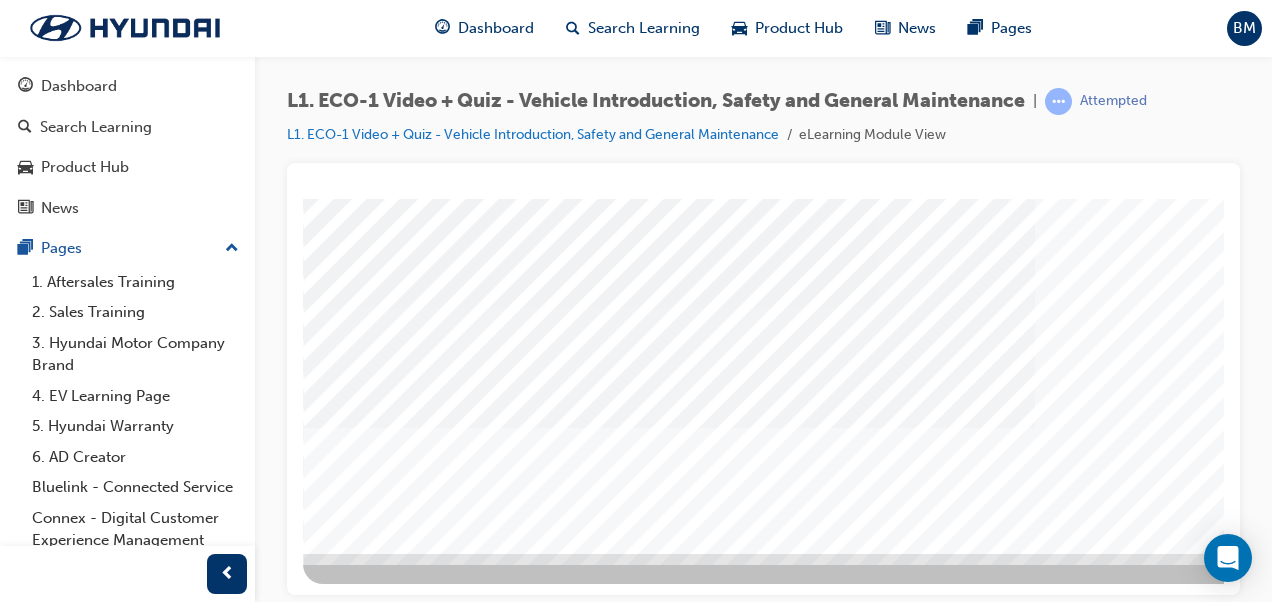 drag, startPoint x: 764, startPoint y: 582, endPoint x: 1167, endPoint y: 583, distance: 403.00125 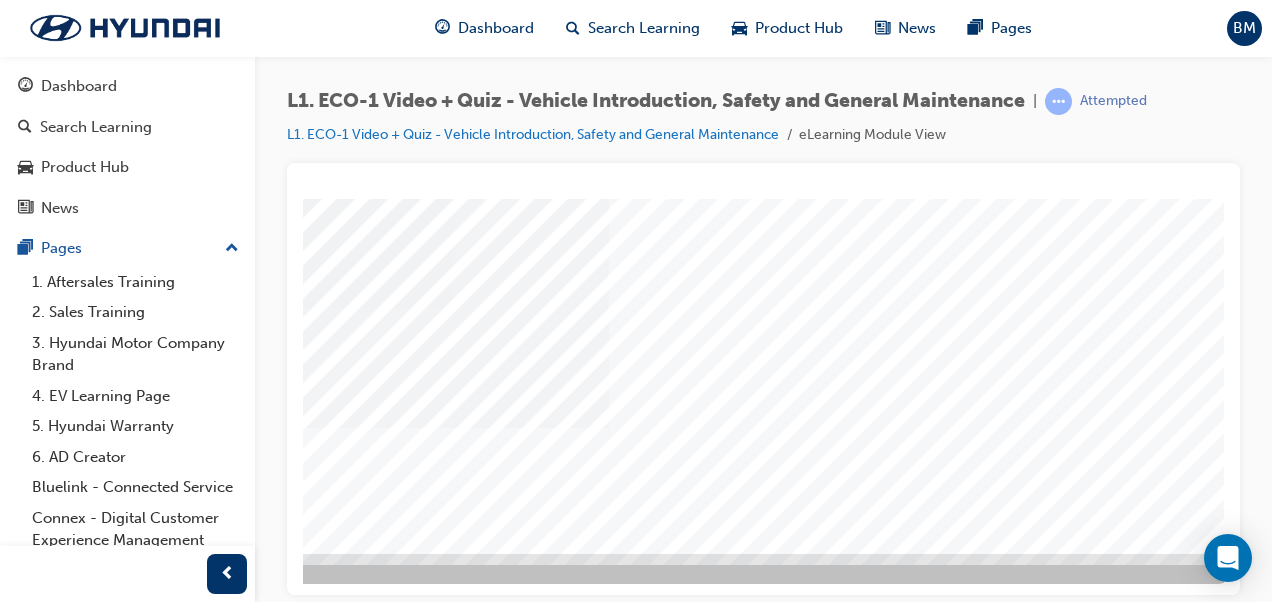 click at bounding box center (-53, 1801) 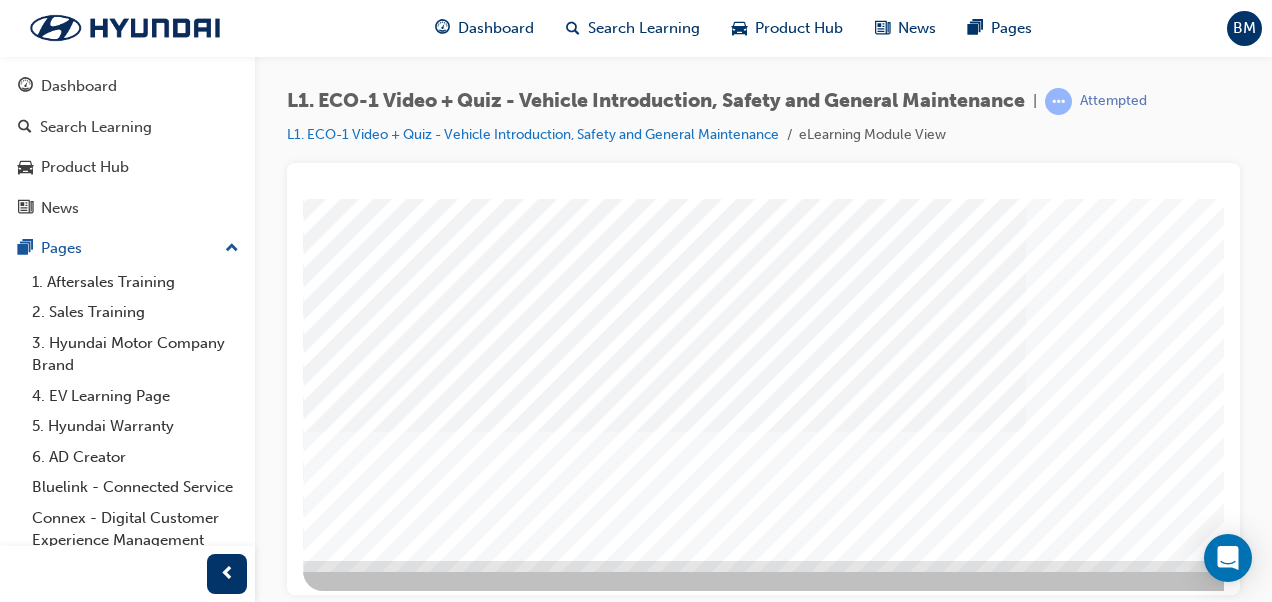 scroll, scrollTop: 365, scrollLeft: 0, axis: vertical 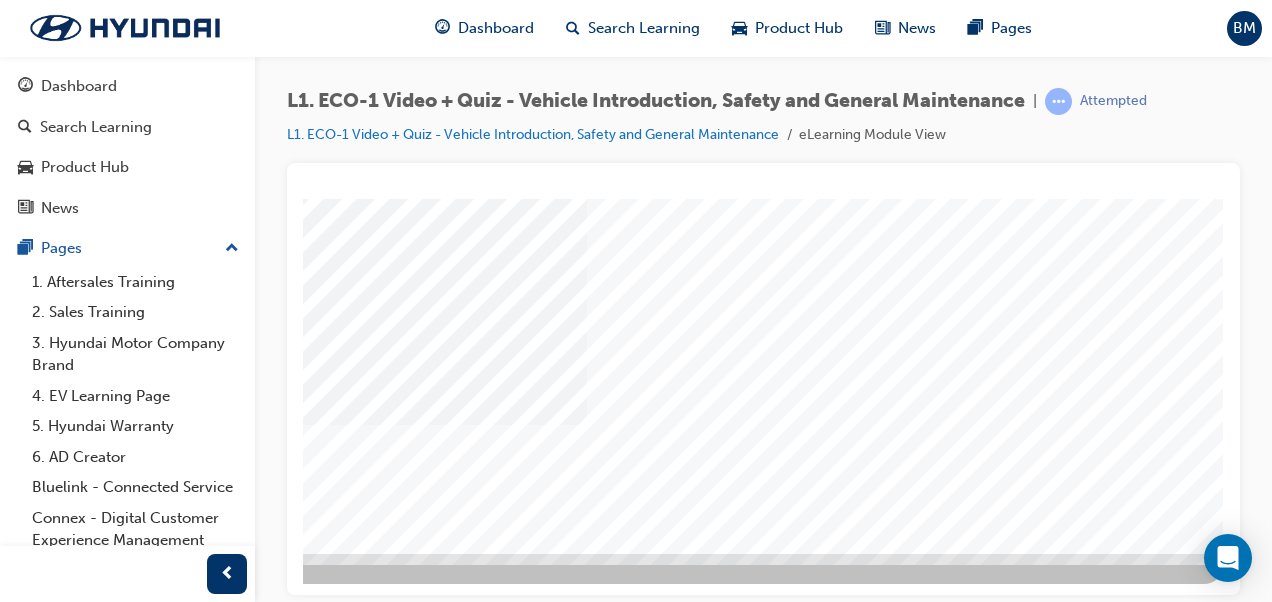click at bounding box center [-66, 1324] 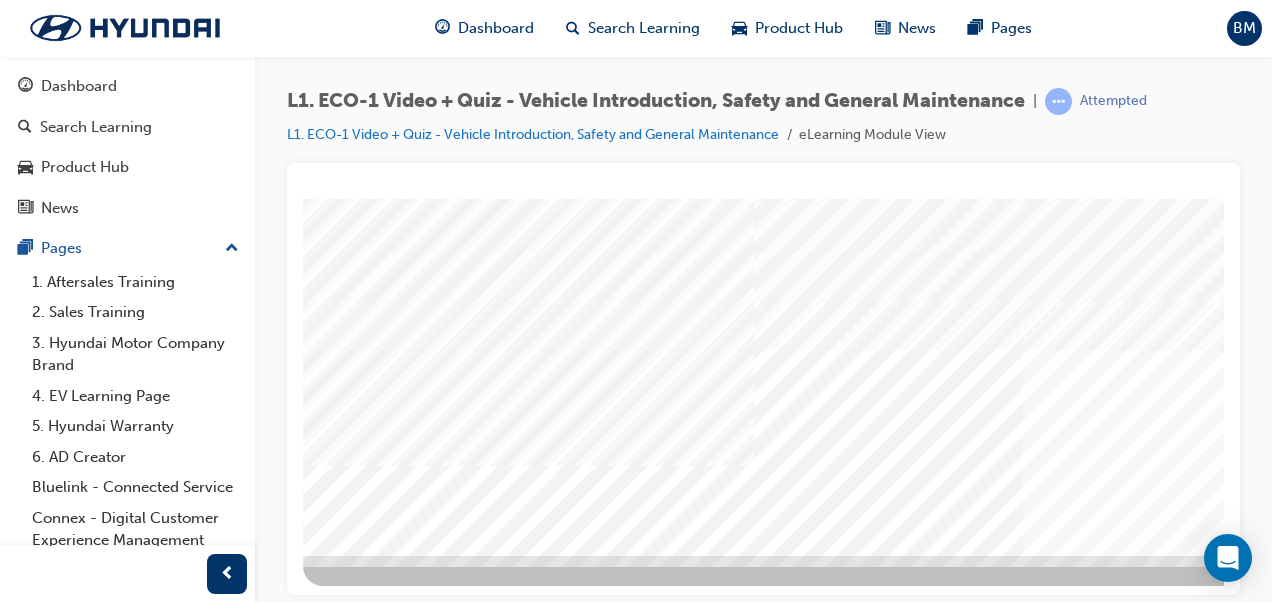 scroll, scrollTop: 365, scrollLeft: 0, axis: vertical 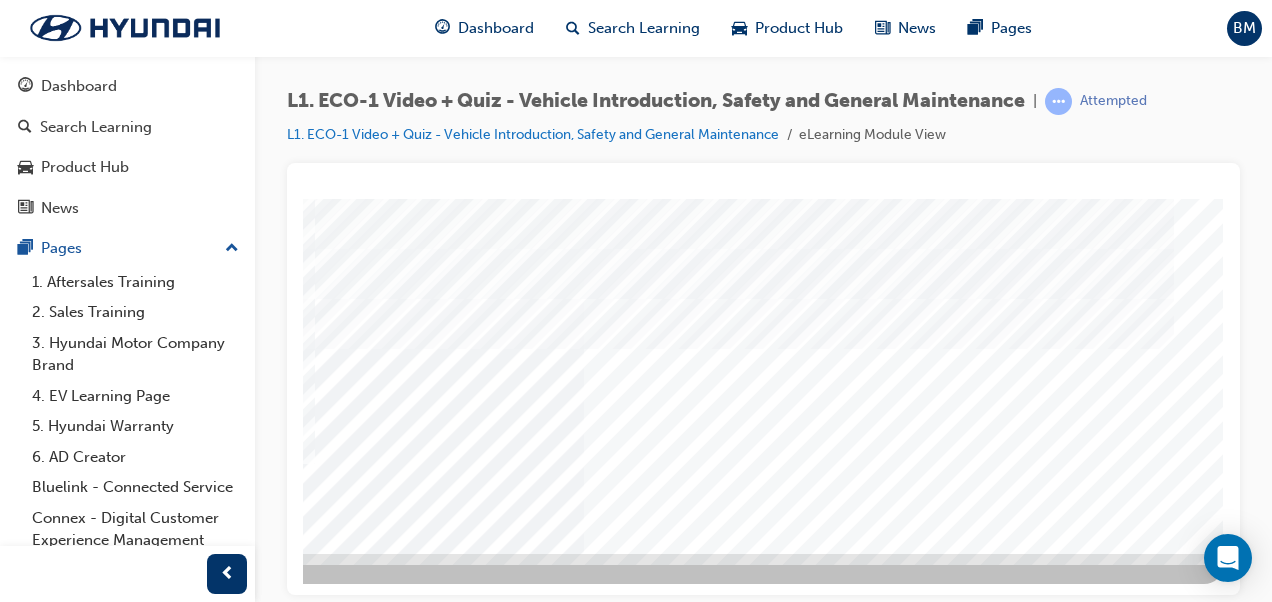 click at bounding box center (224, 913) 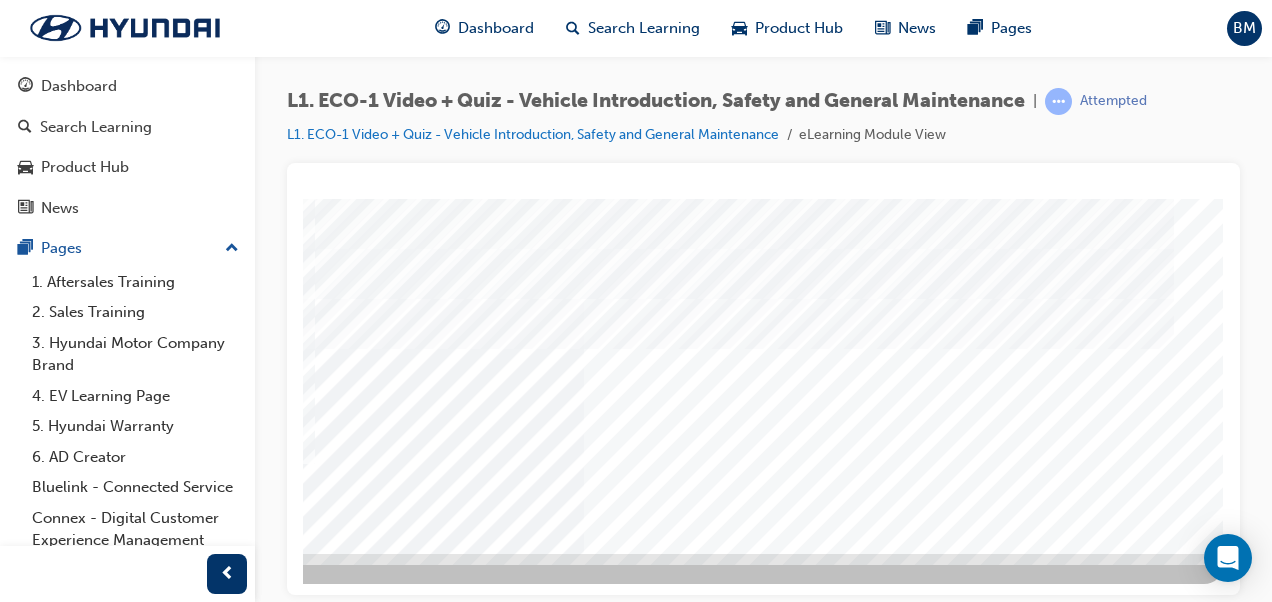click at bounding box center (-66, 2100) 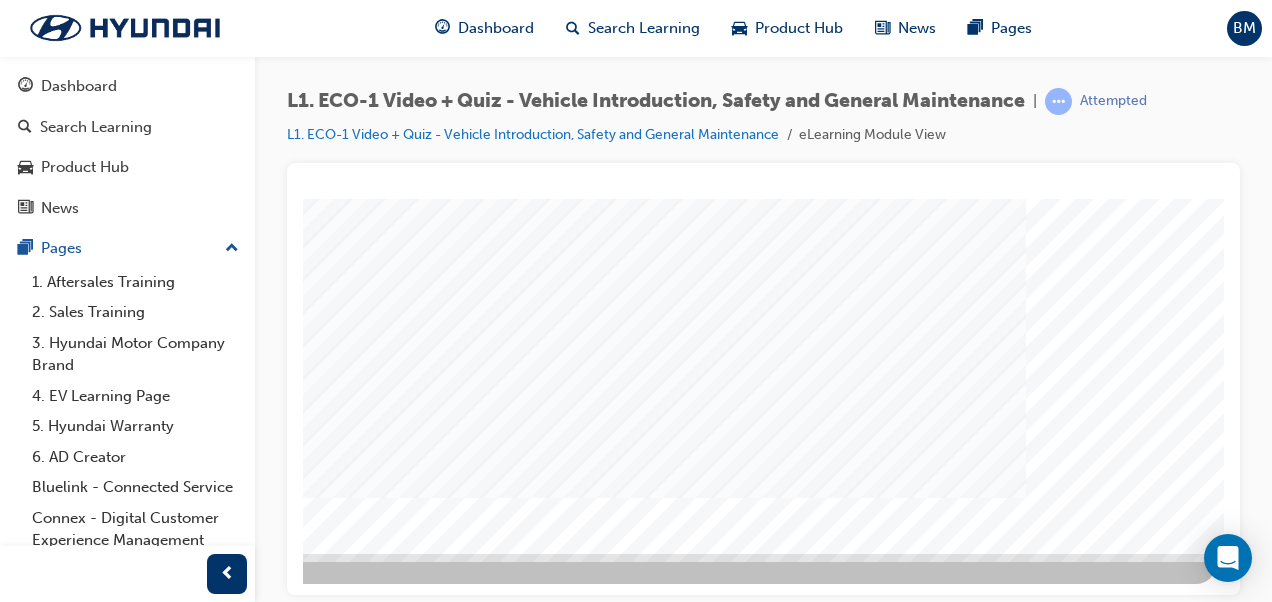 scroll, scrollTop: 0, scrollLeft: 0, axis: both 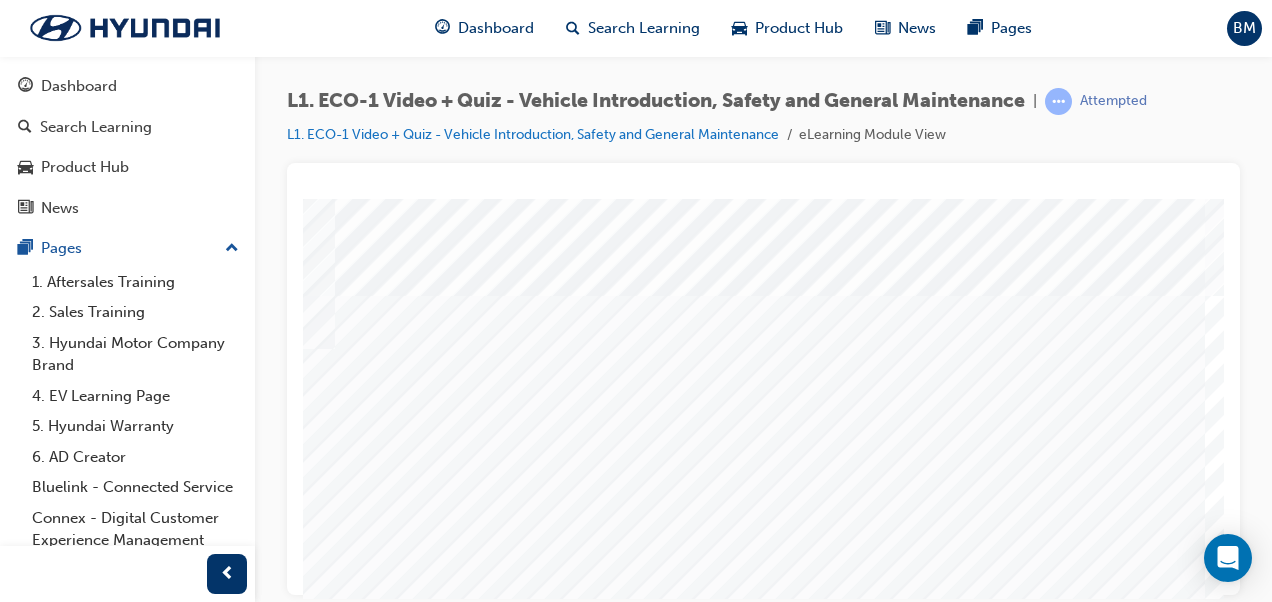 drag, startPoint x: 782, startPoint y: 588, endPoint x: 1016, endPoint y: 469, distance: 262.52048 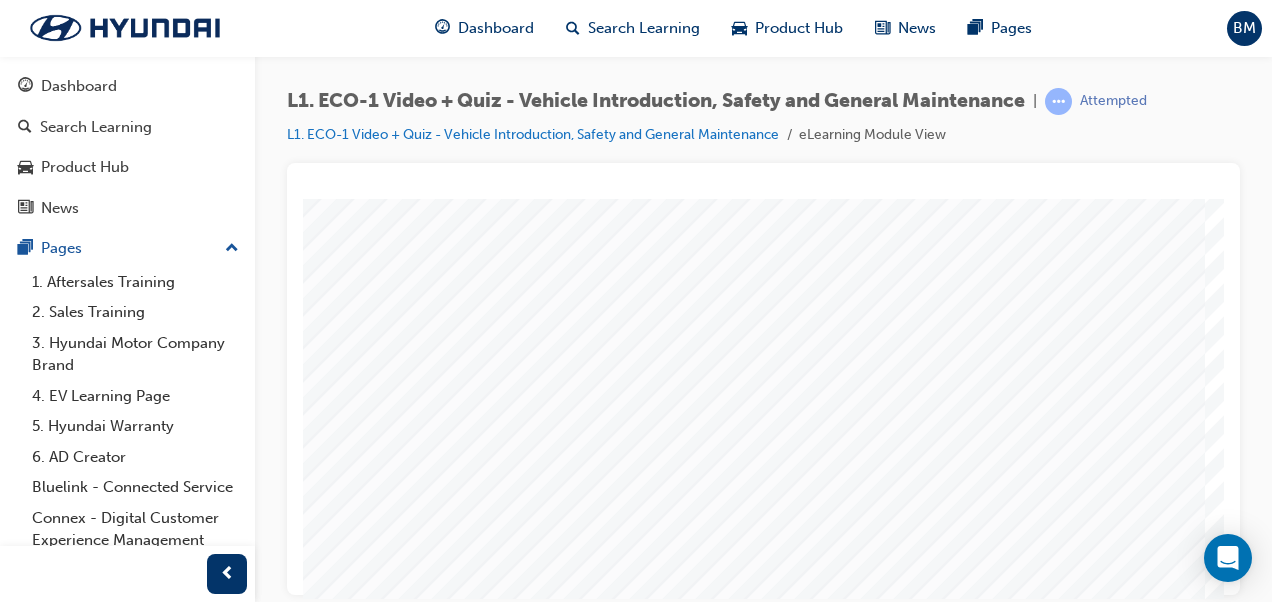 scroll, scrollTop: 365, scrollLeft: 268, axis: both 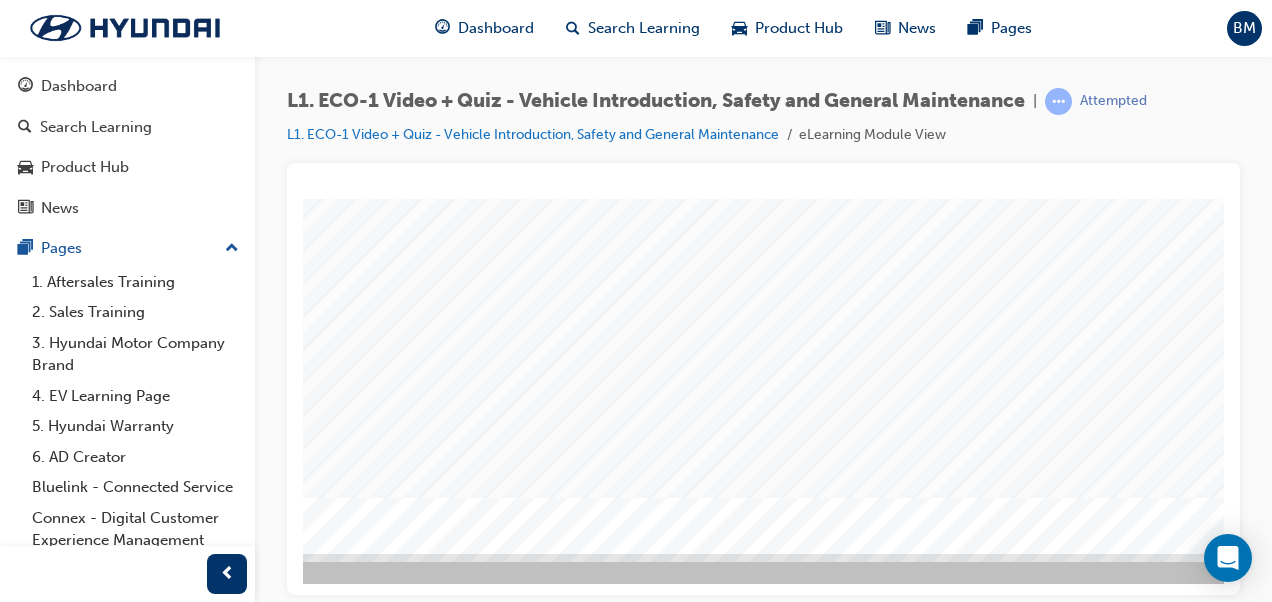 click at bounding box center (903, 207) 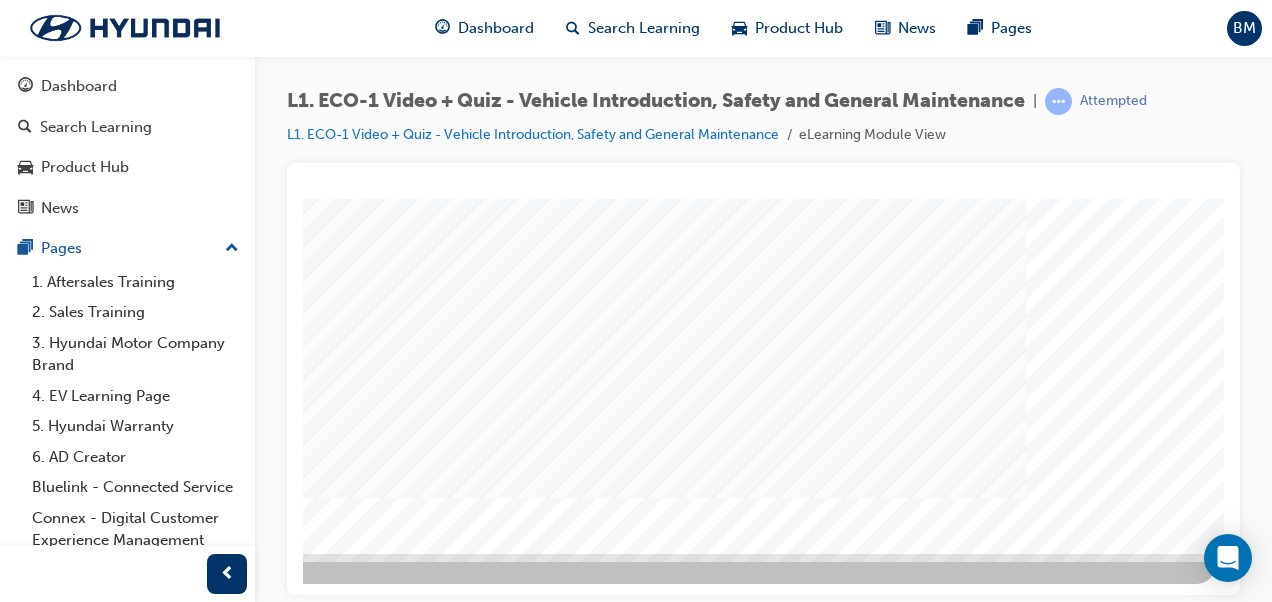 click at bounding box center (-74, 1390) 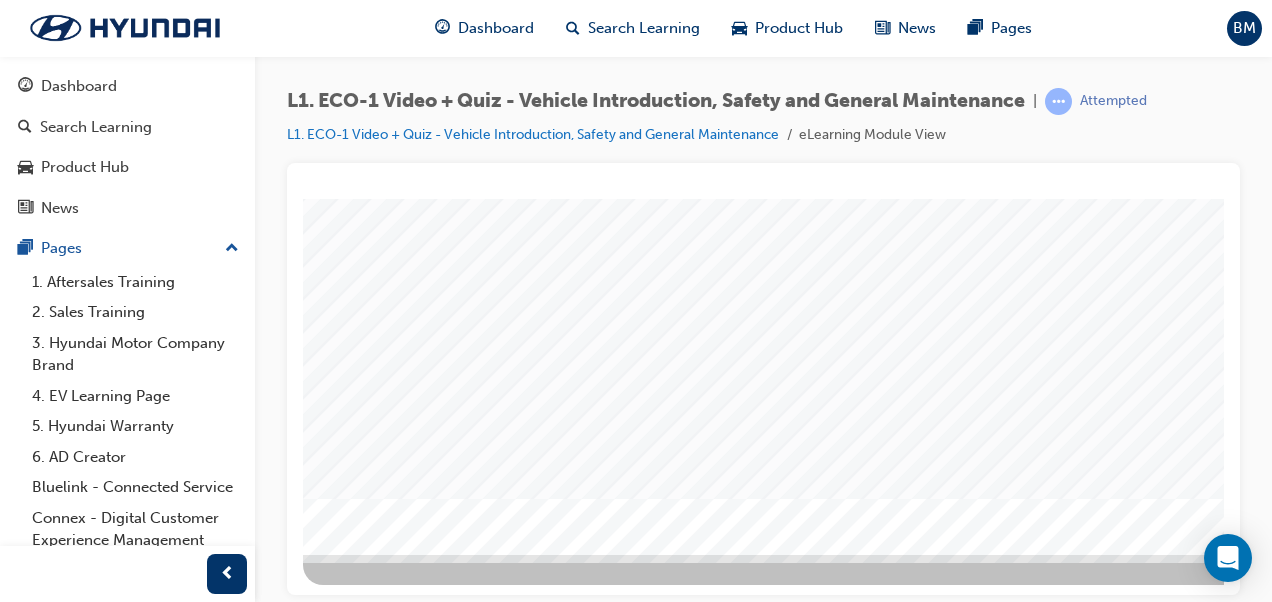 scroll, scrollTop: 365, scrollLeft: 0, axis: vertical 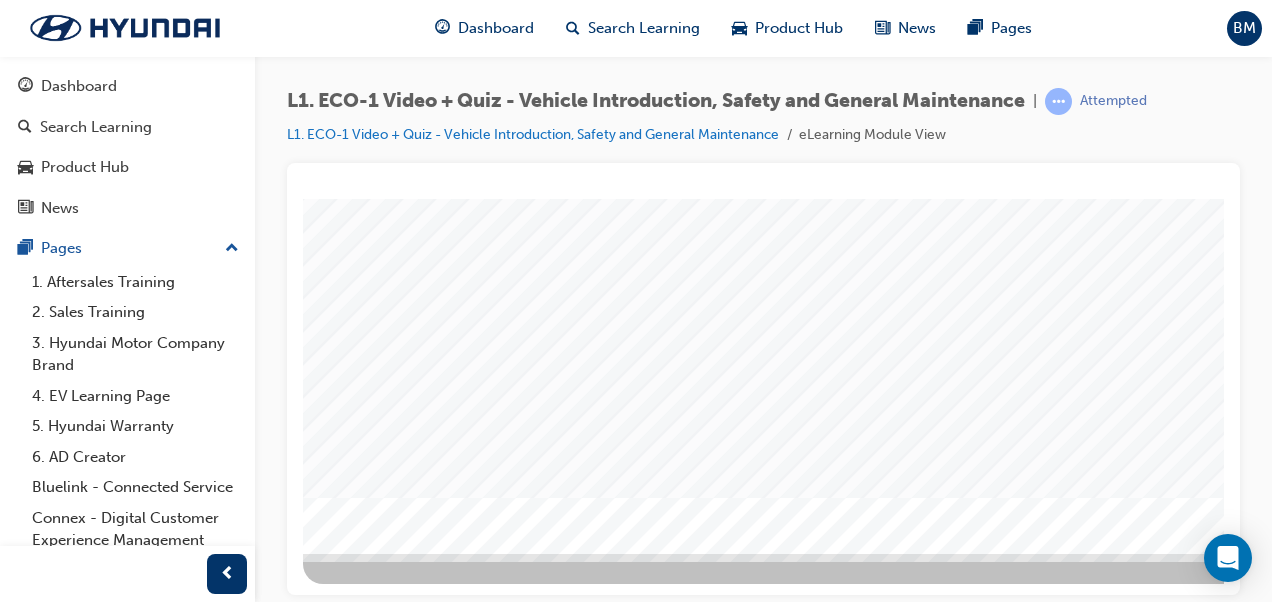 click at bounding box center (373, 1345) 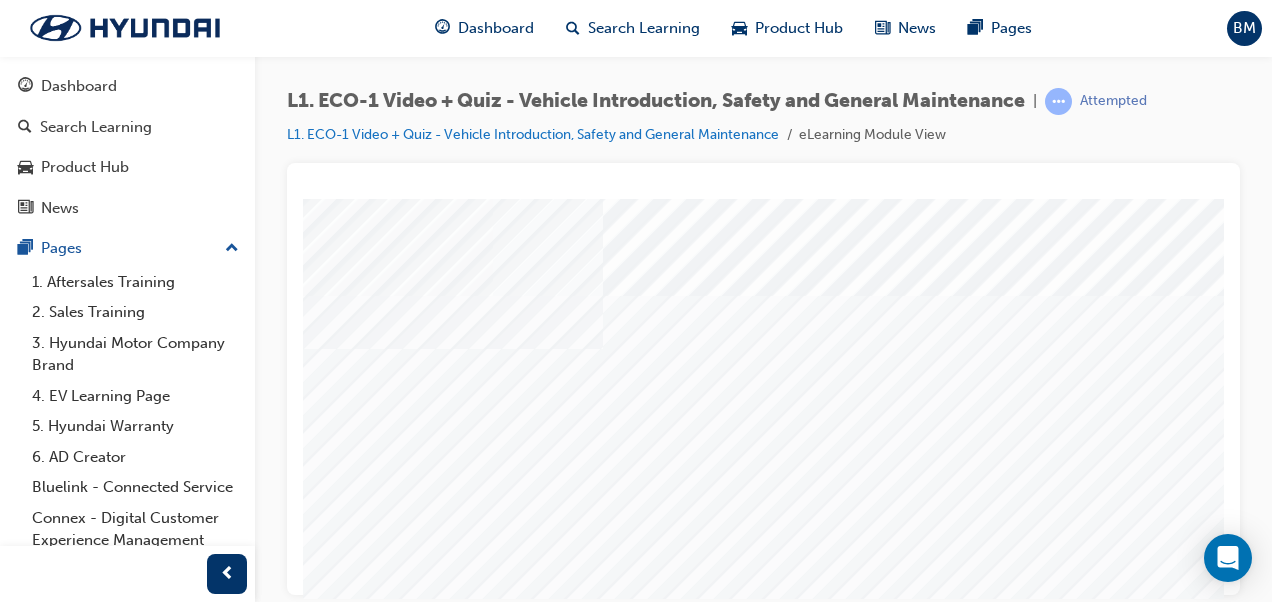 scroll, scrollTop: 0, scrollLeft: 0, axis: both 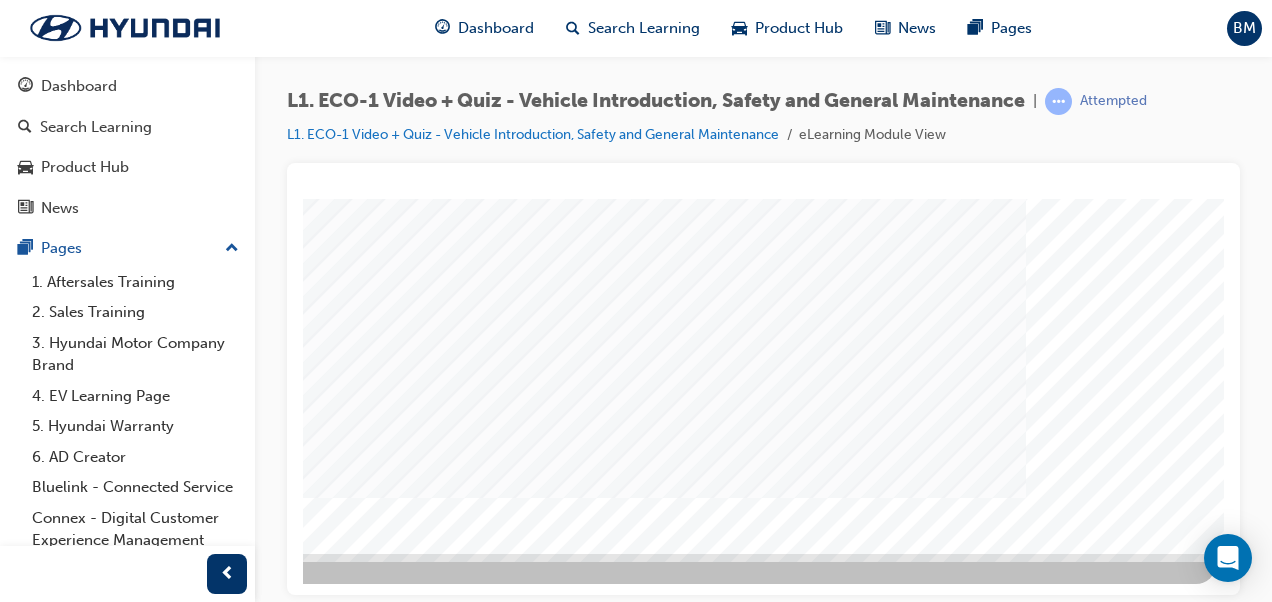 click at bounding box center [-74, 1390] 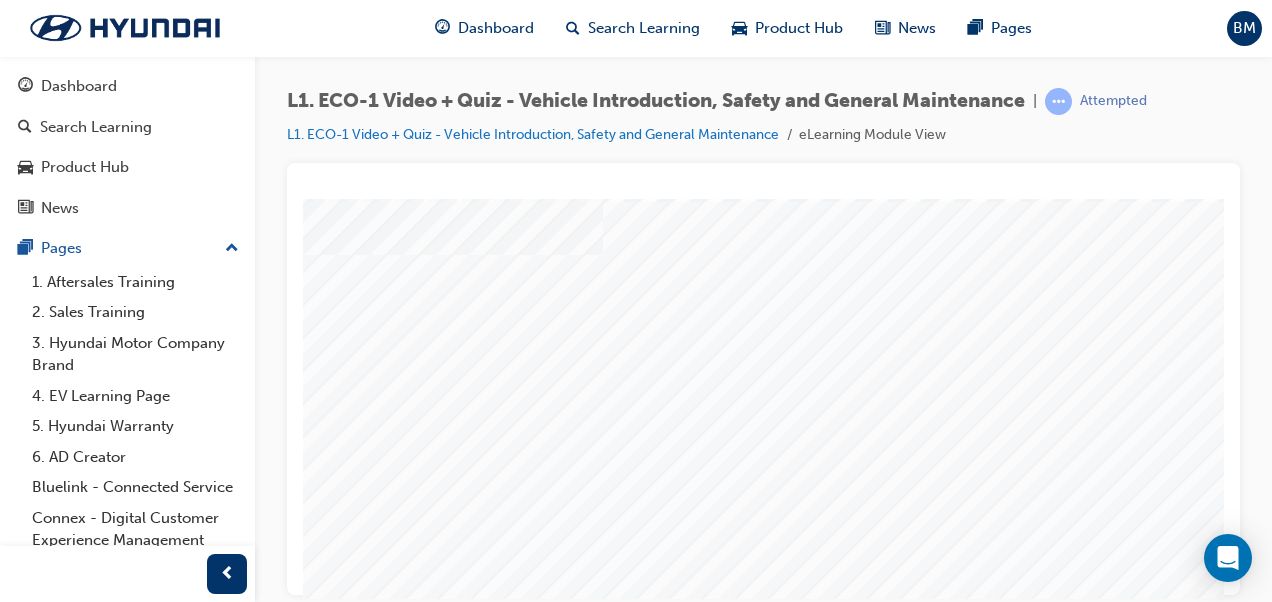 scroll, scrollTop: 300, scrollLeft: 0, axis: vertical 